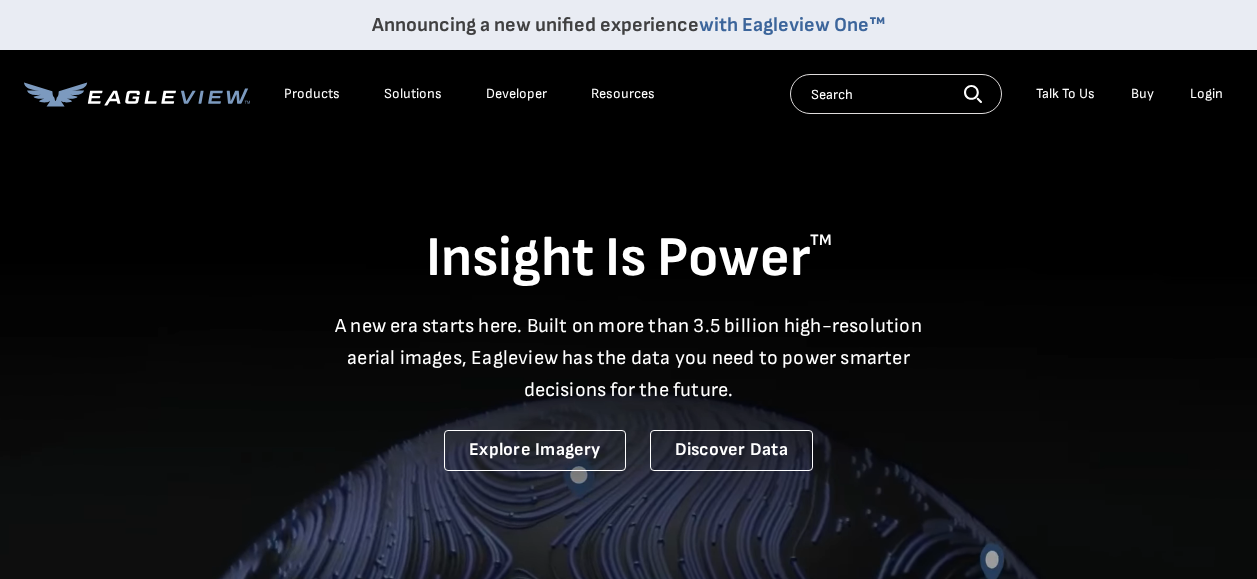 scroll, scrollTop: 0, scrollLeft: 0, axis: both 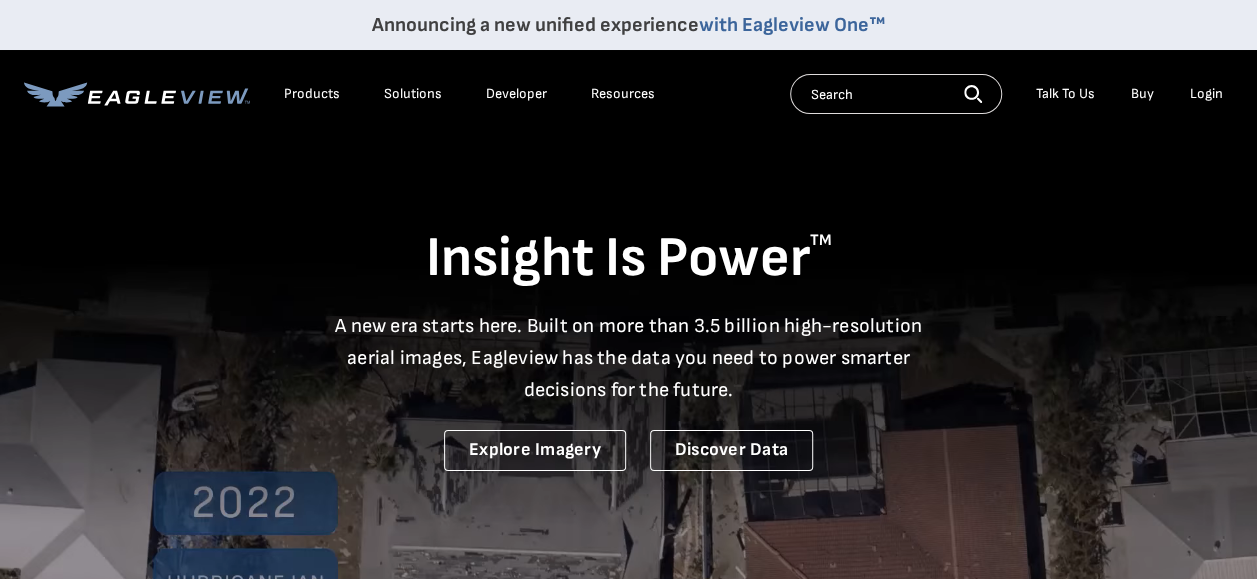 click on "Login" at bounding box center [1206, 94] 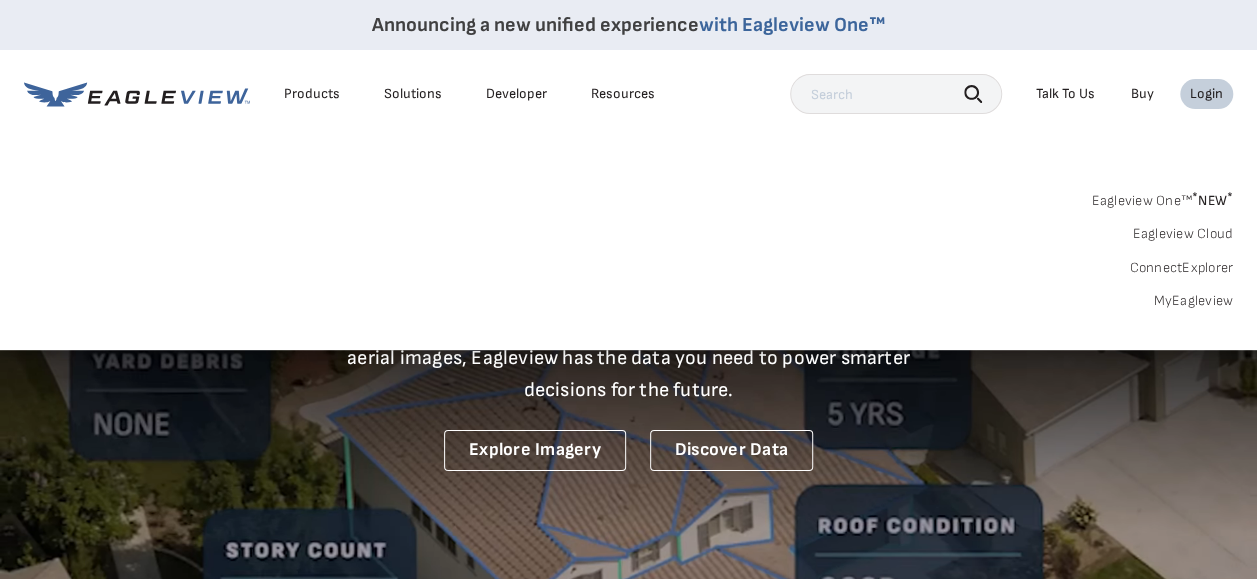 click on "MyEagleview" at bounding box center (1193, 301) 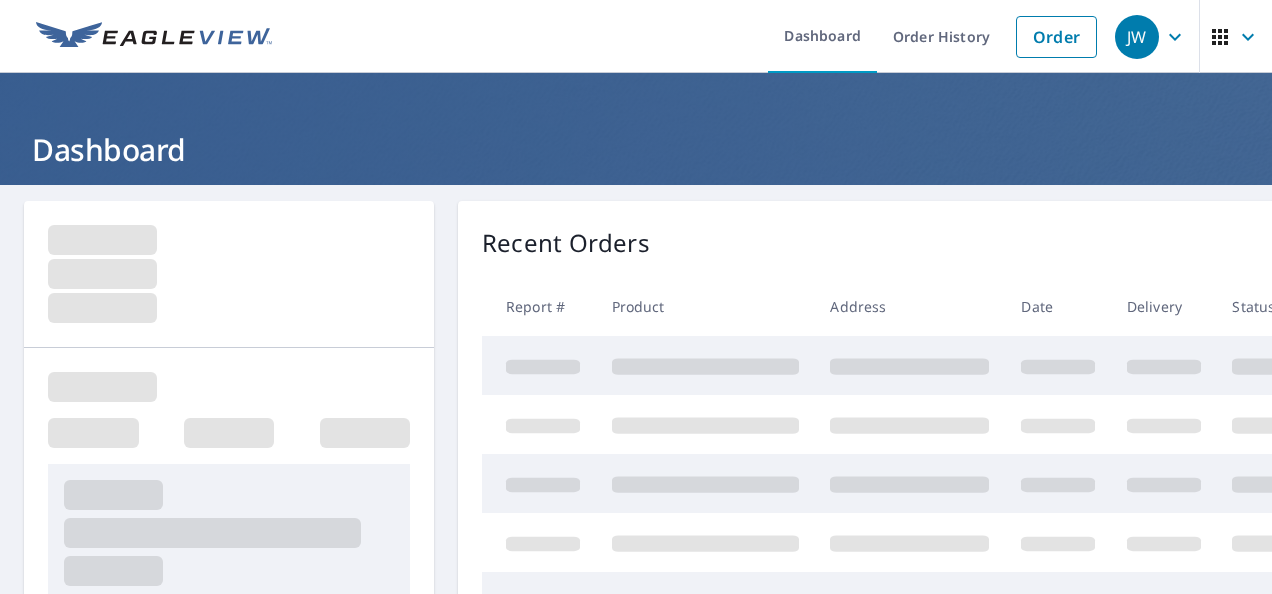 scroll, scrollTop: 0, scrollLeft: 0, axis: both 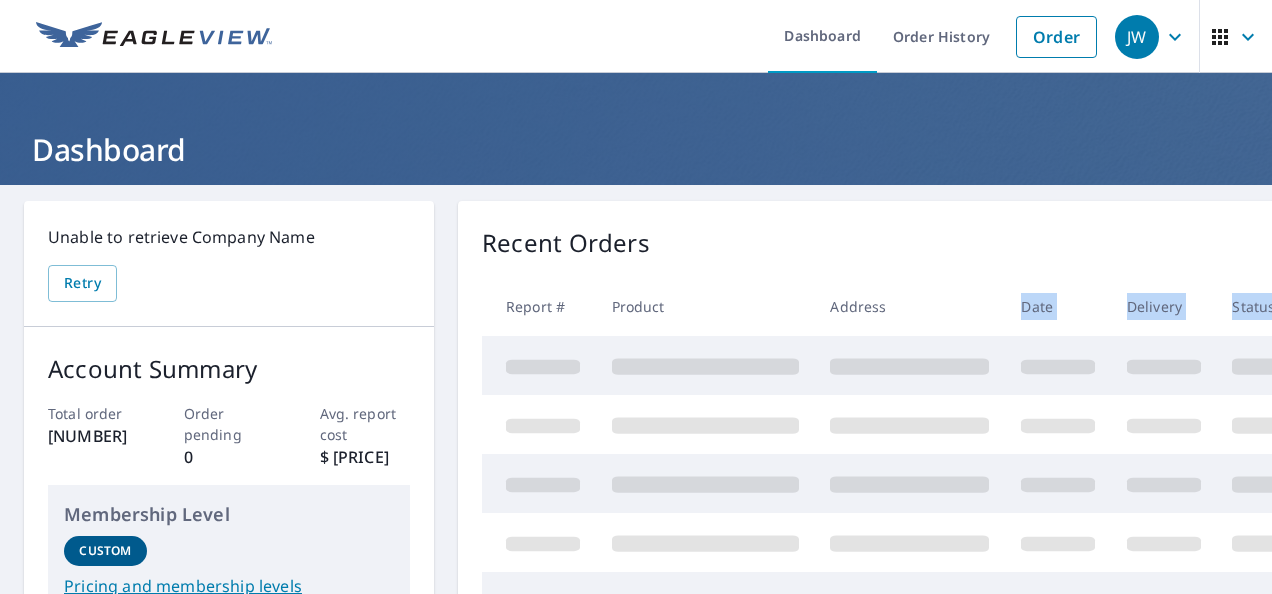 drag, startPoint x: 0, startPoint y: 0, endPoint x: 990, endPoint y: 304, distance: 1035.6235 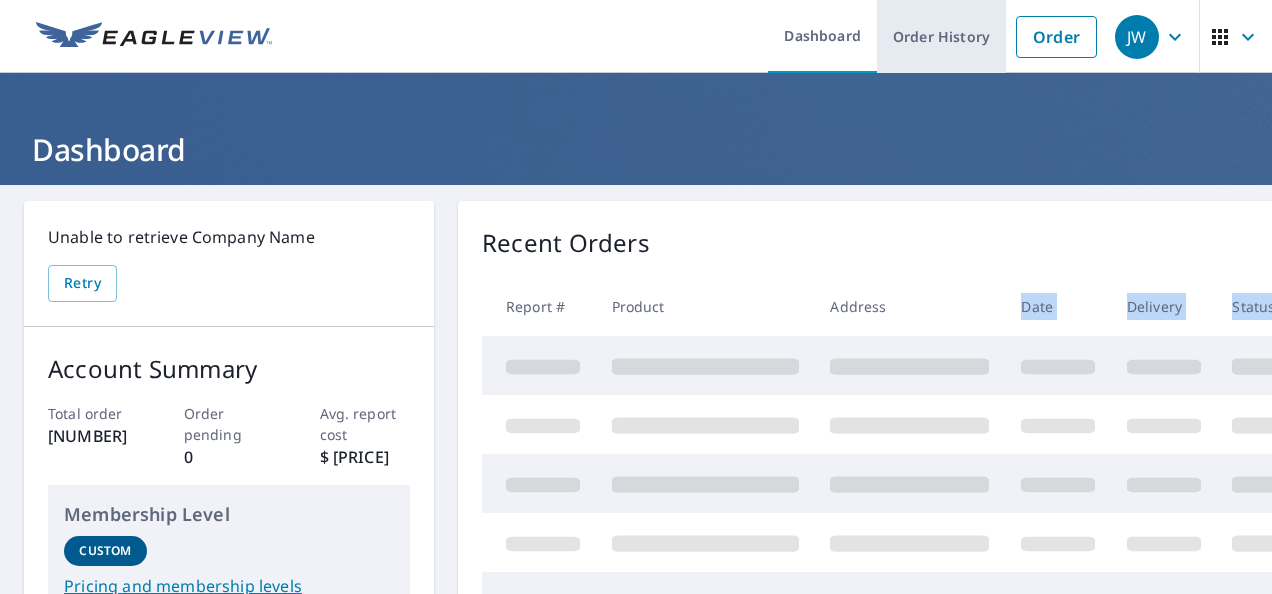 drag, startPoint x: 990, startPoint y: 304, endPoint x: 925, endPoint y: 35, distance: 276.74176 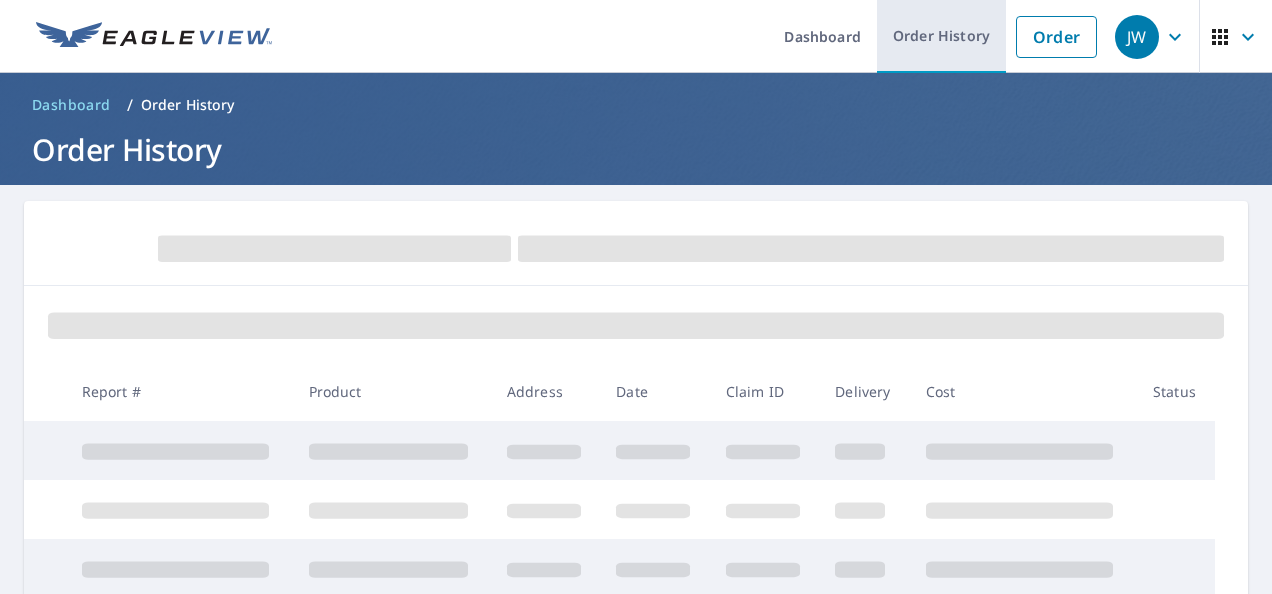 click on "Order History" at bounding box center [941, 36] 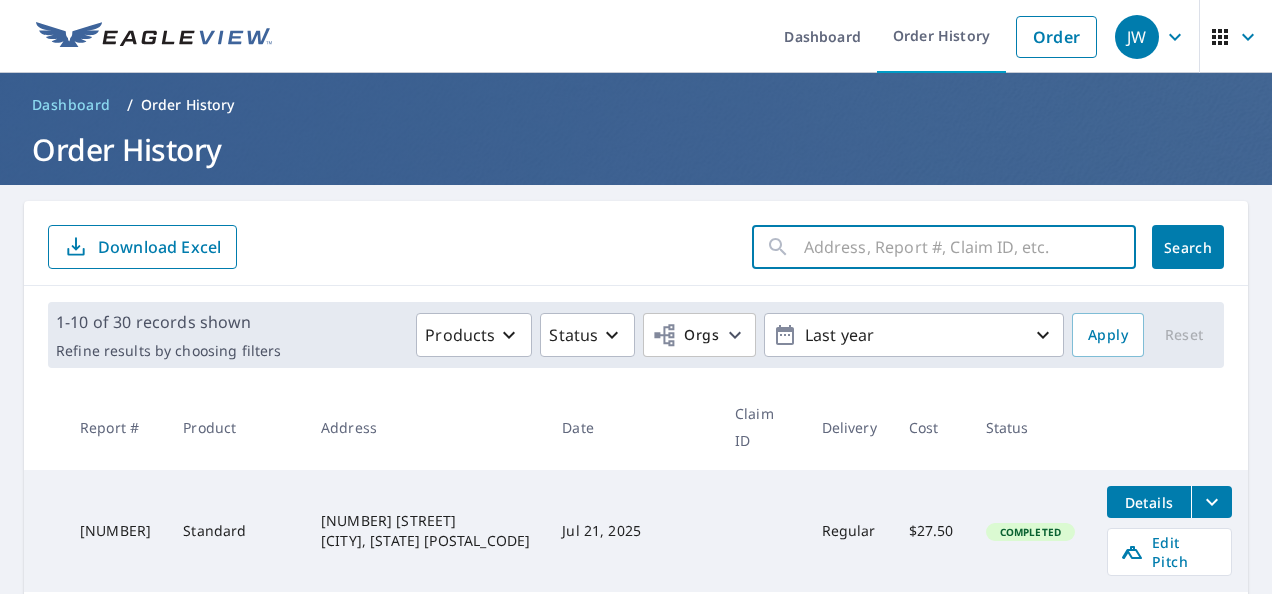 click at bounding box center [970, 247] 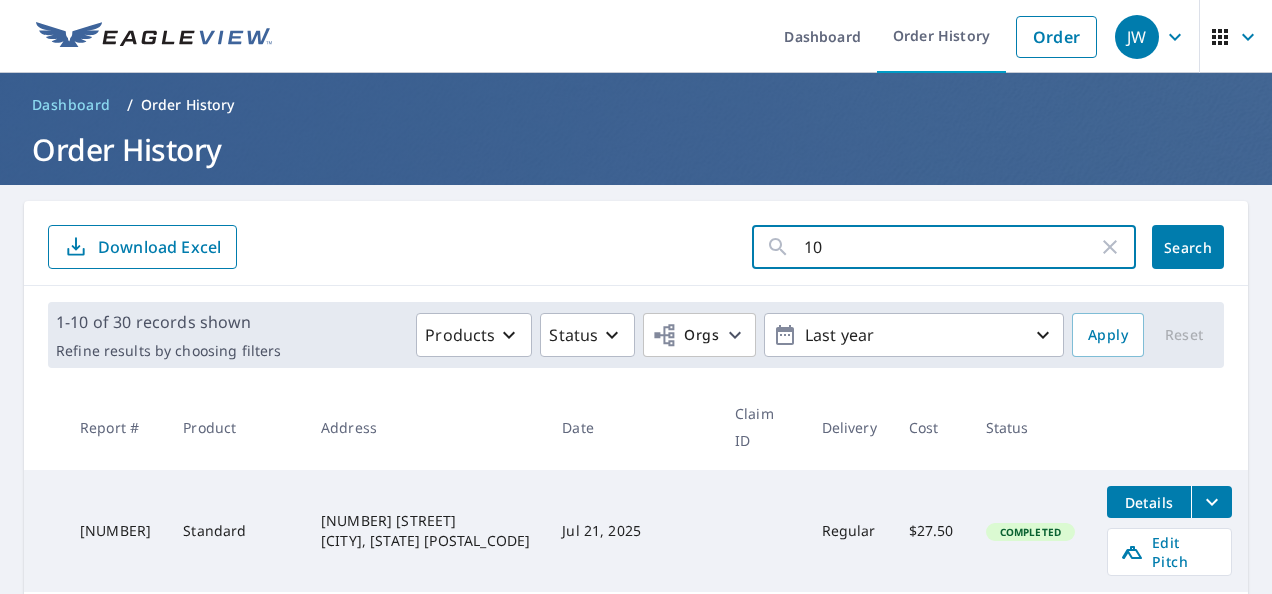 type on "1" 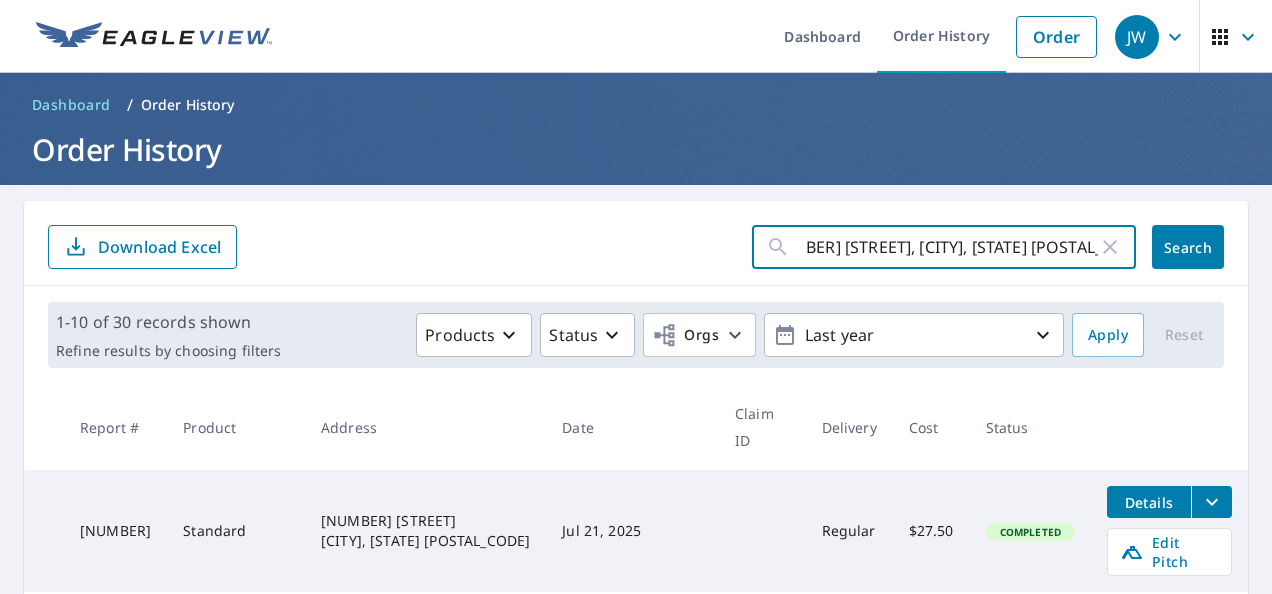 scroll, scrollTop: 0, scrollLeft: 51, axis: horizontal 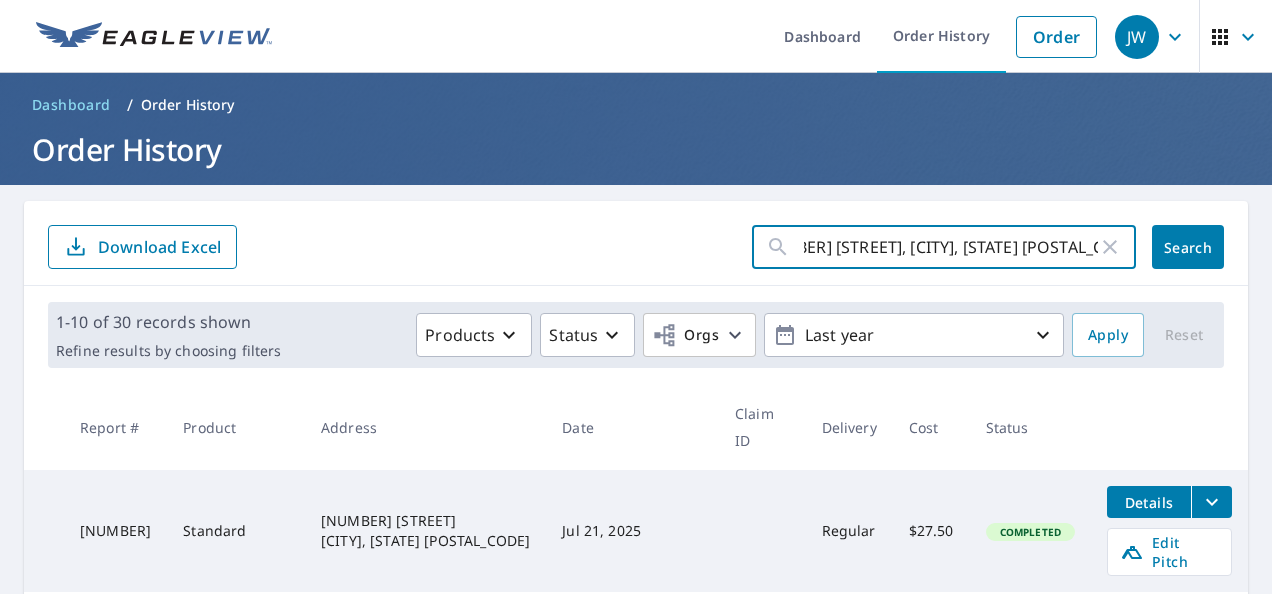 type on "[NUMBER] [STREET], [CITY], [STATE] [POSTAL_CODE]" 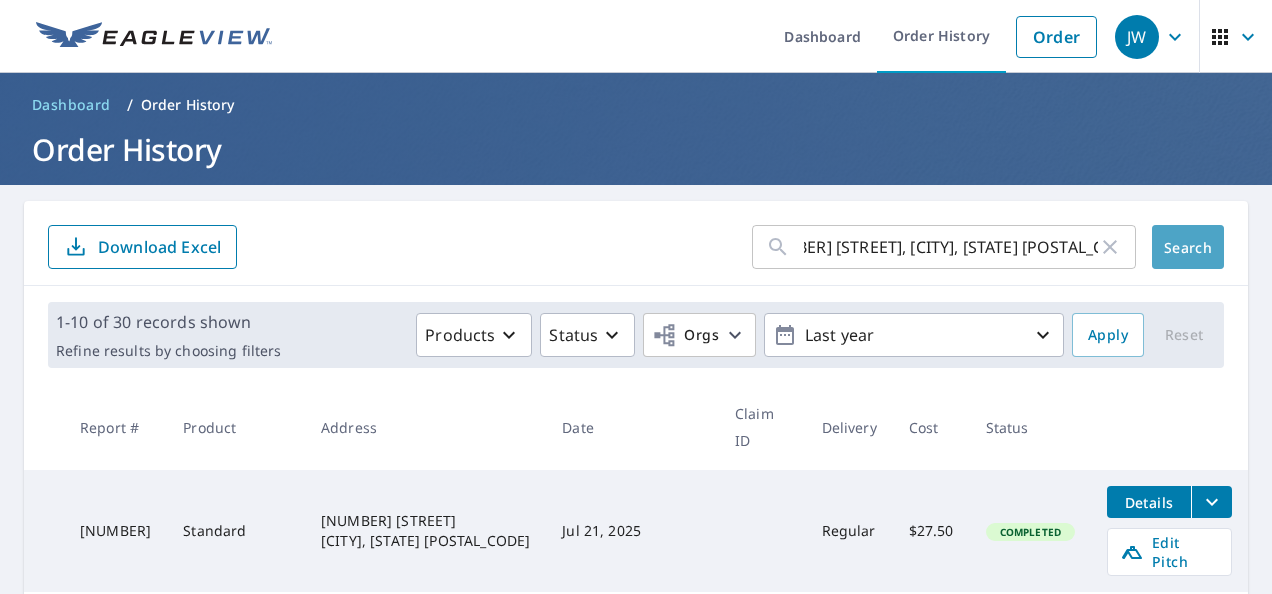 scroll, scrollTop: 0, scrollLeft: 0, axis: both 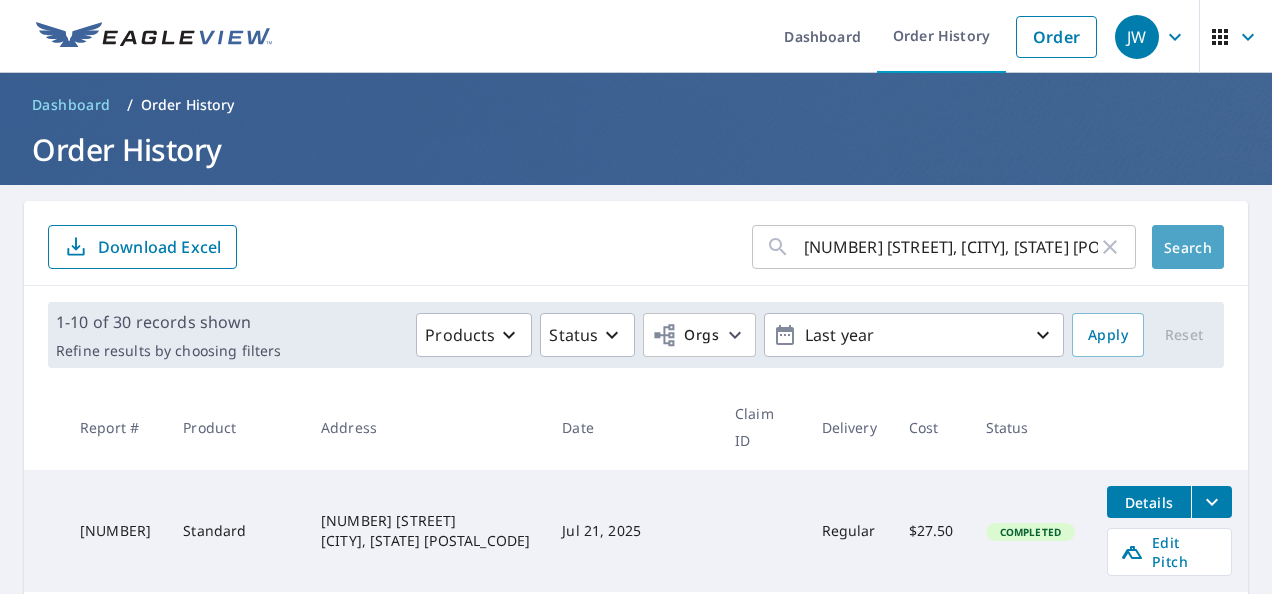 click on "Search" 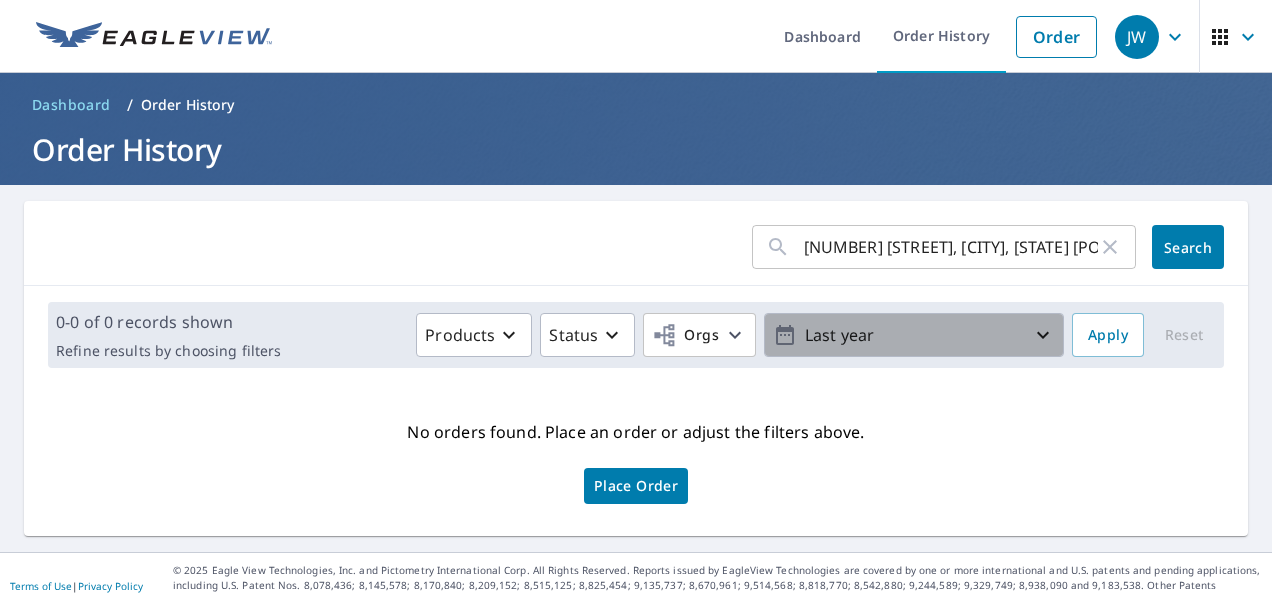 click 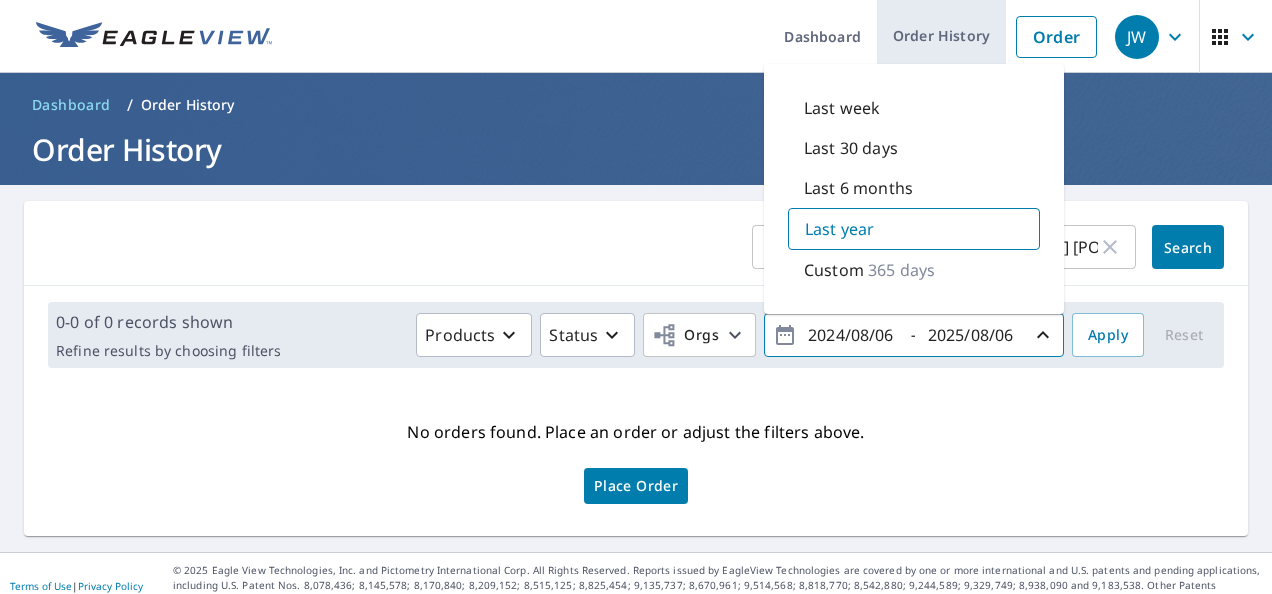 click on "Order History" at bounding box center (941, 36) 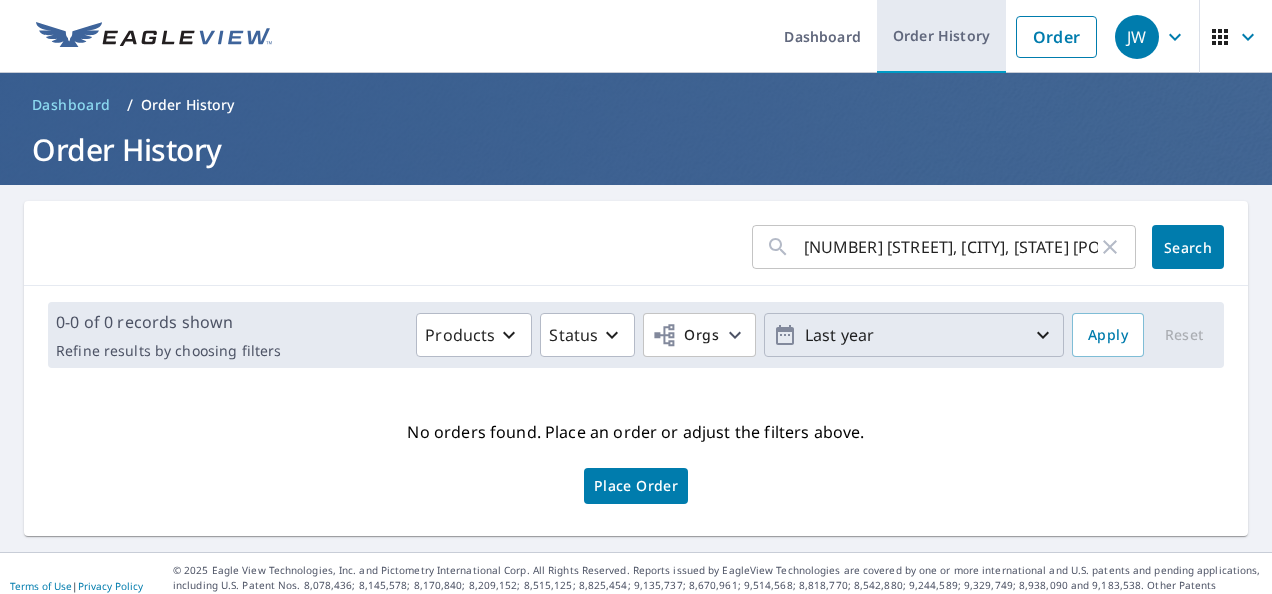 click on "Order History" at bounding box center (941, 36) 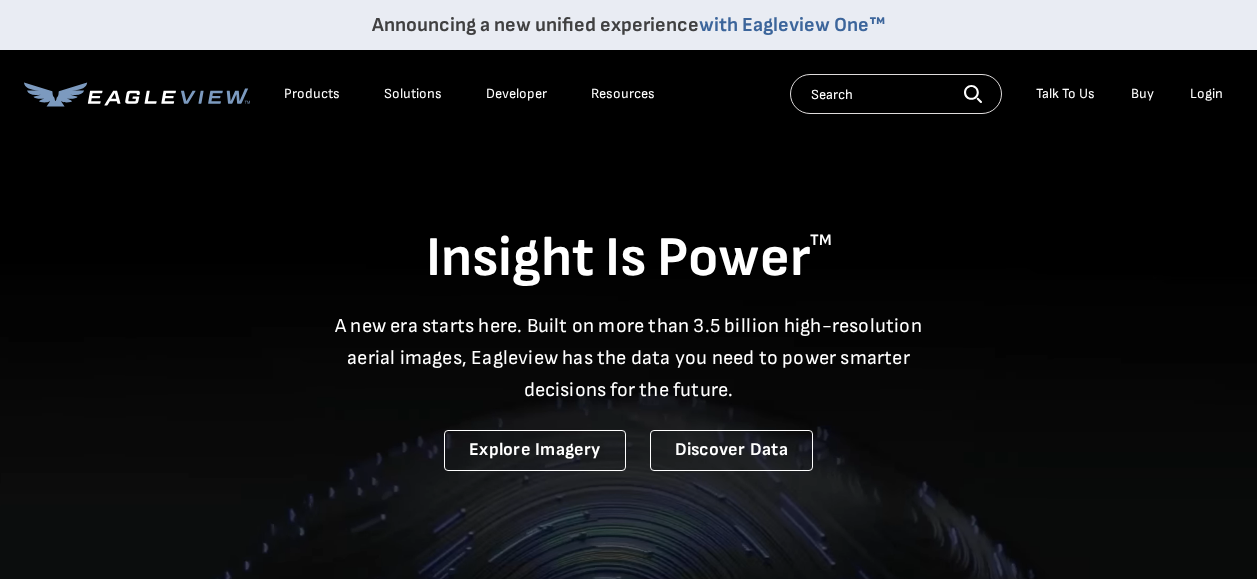 scroll, scrollTop: 0, scrollLeft: 0, axis: both 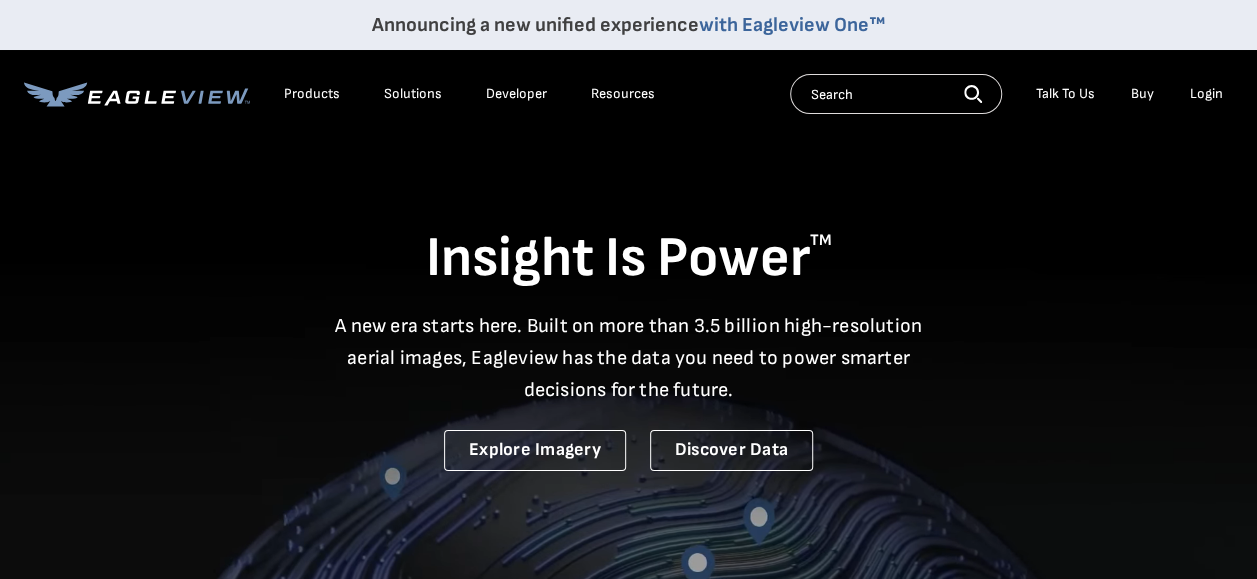 click on "Login" at bounding box center [1206, 94] 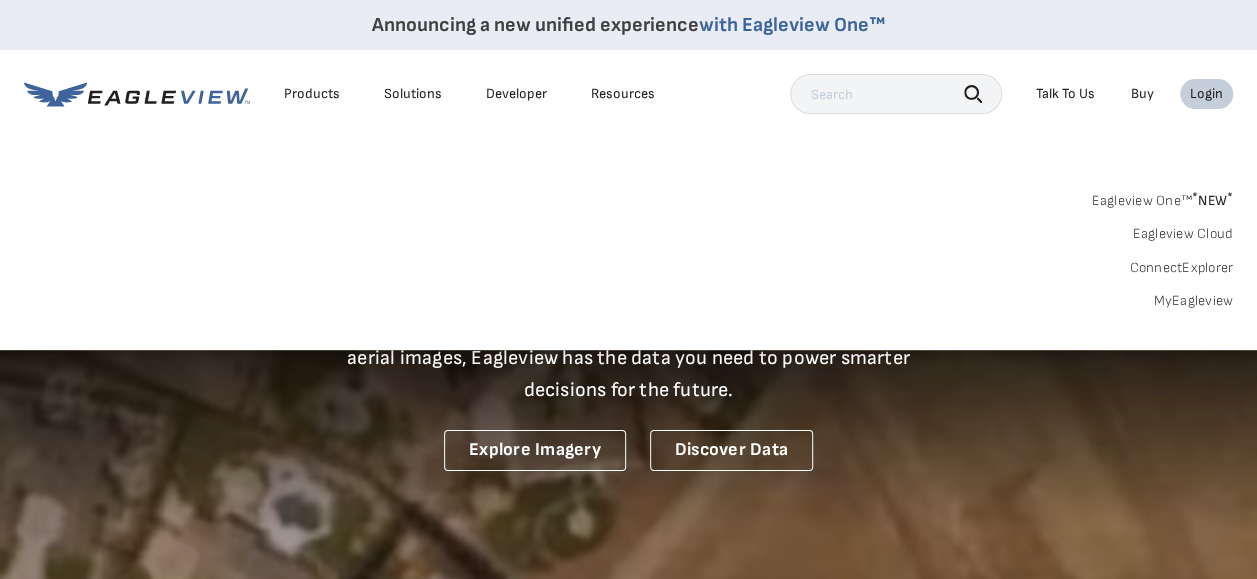 click on "MyEagleview" at bounding box center [1193, 301] 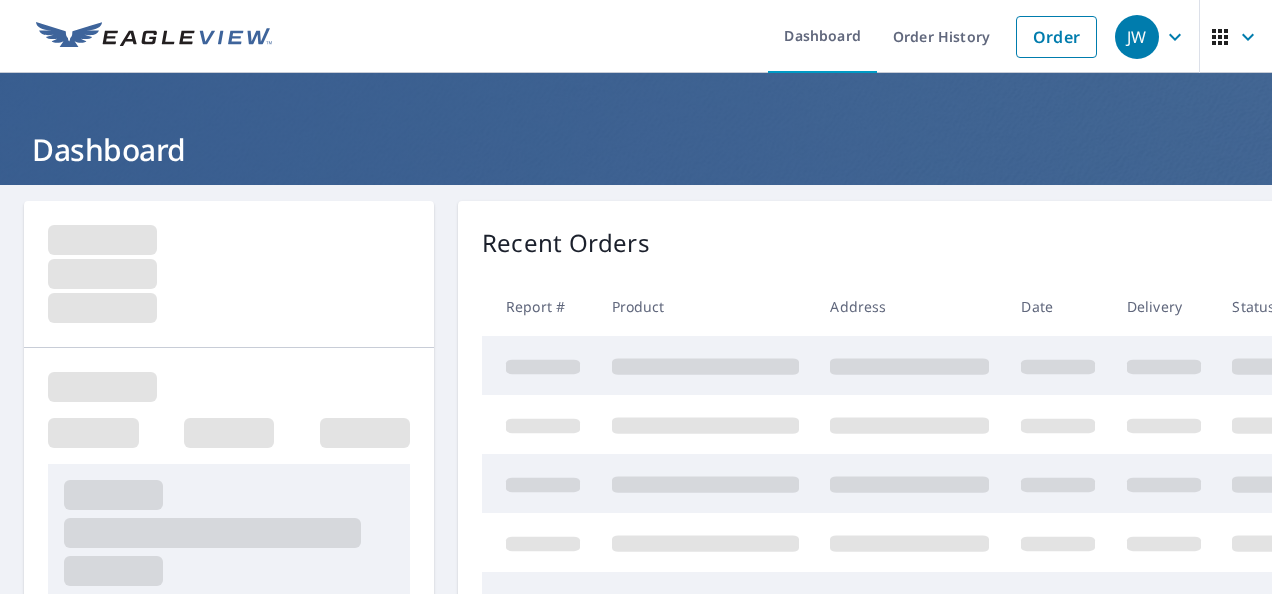 scroll, scrollTop: 0, scrollLeft: 0, axis: both 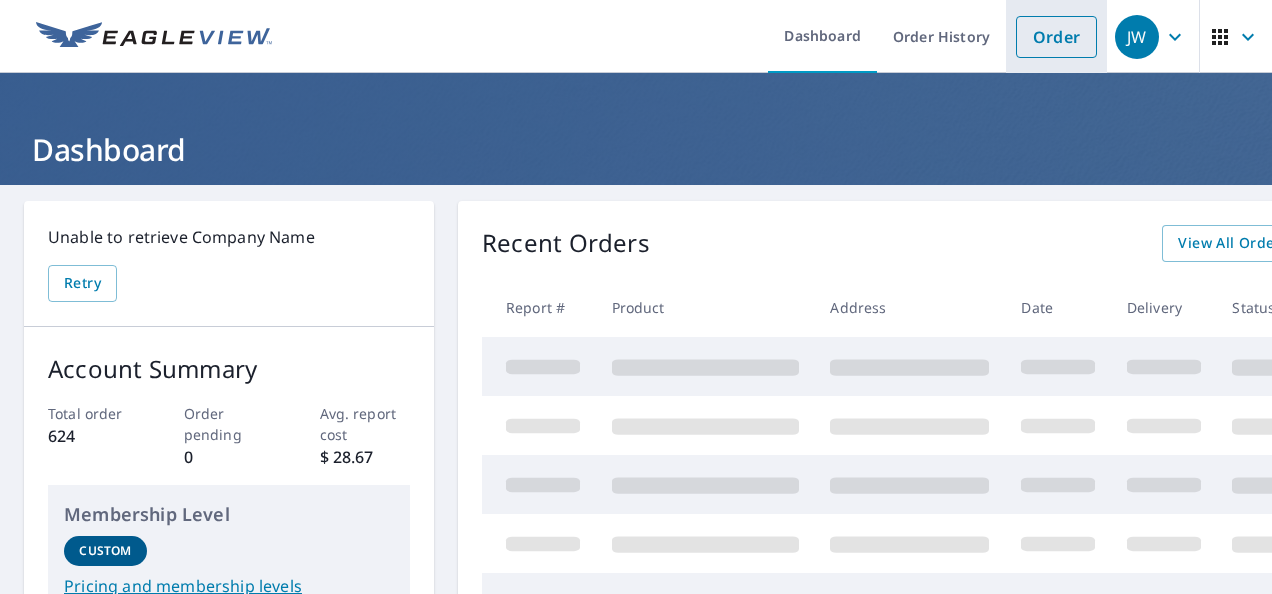 click on "Order" at bounding box center (1056, 37) 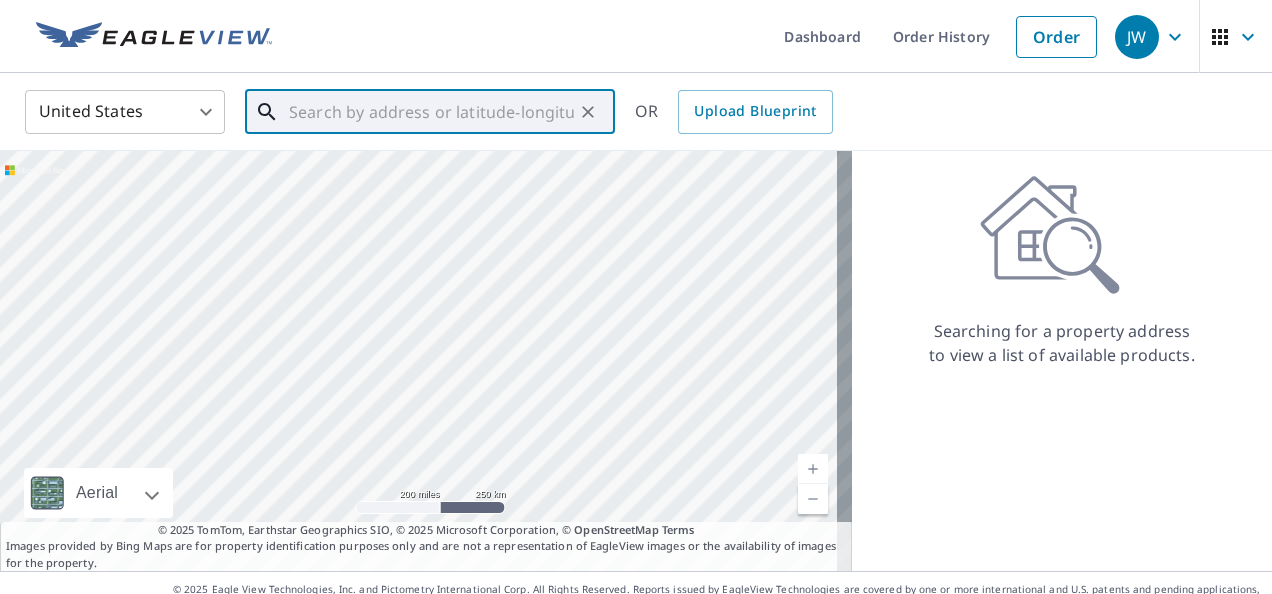 click at bounding box center (431, 112) 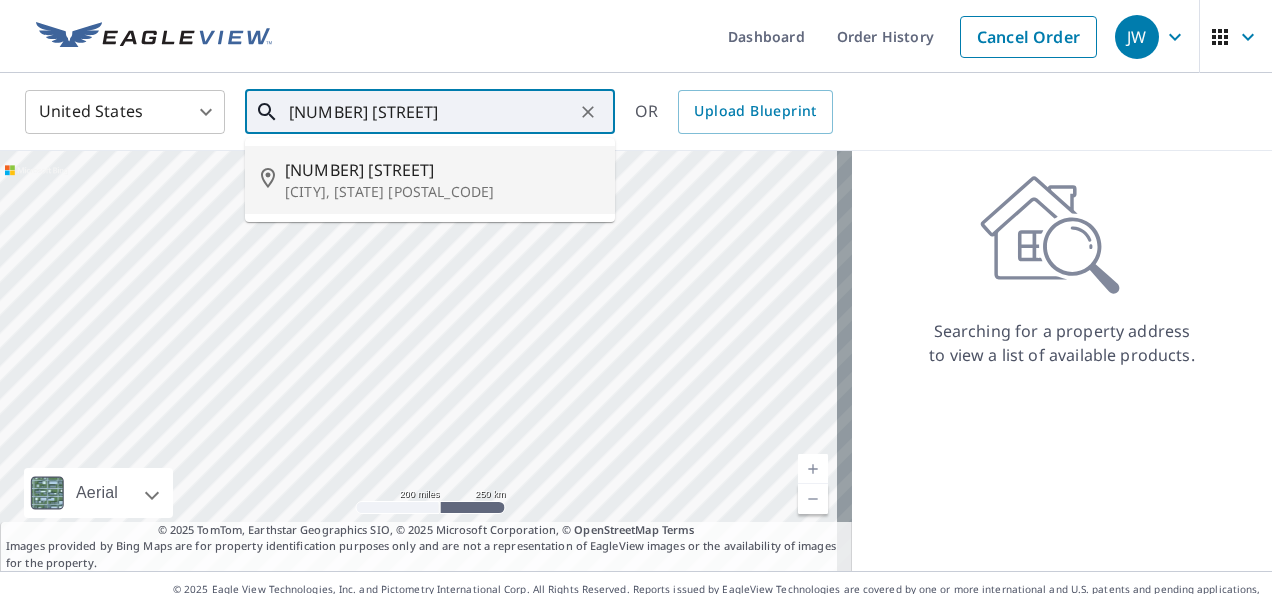 click on "1100 E Rockwood Trl" at bounding box center [442, 170] 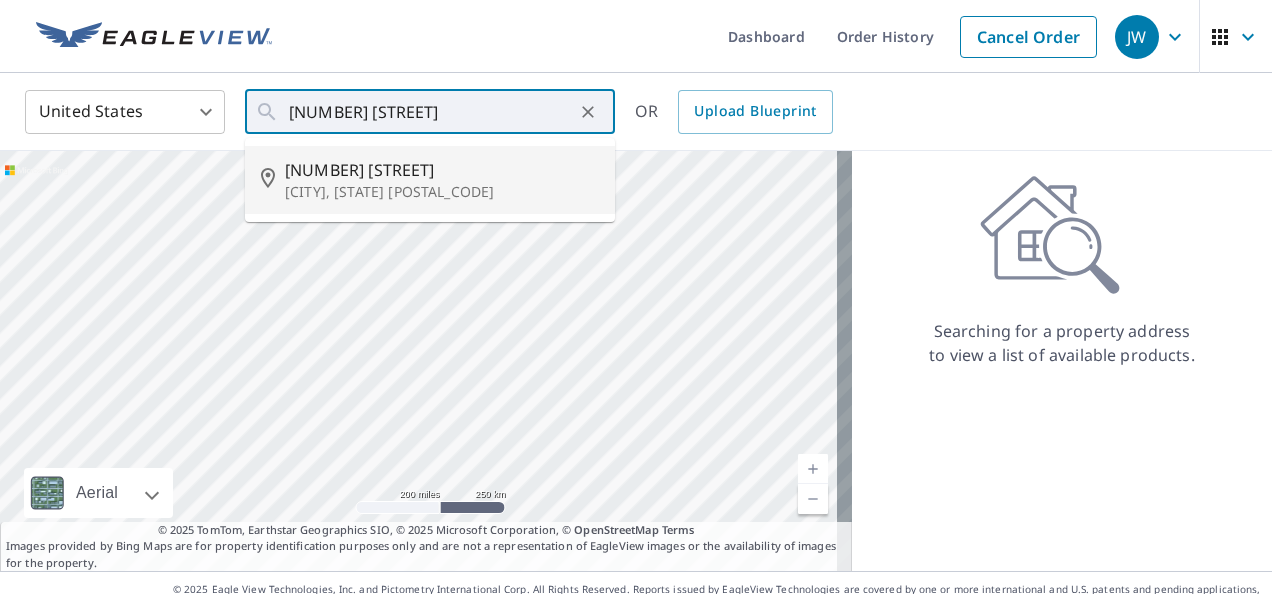 type on "1100 E Rockwood Trl Fayetteville, AR 72701" 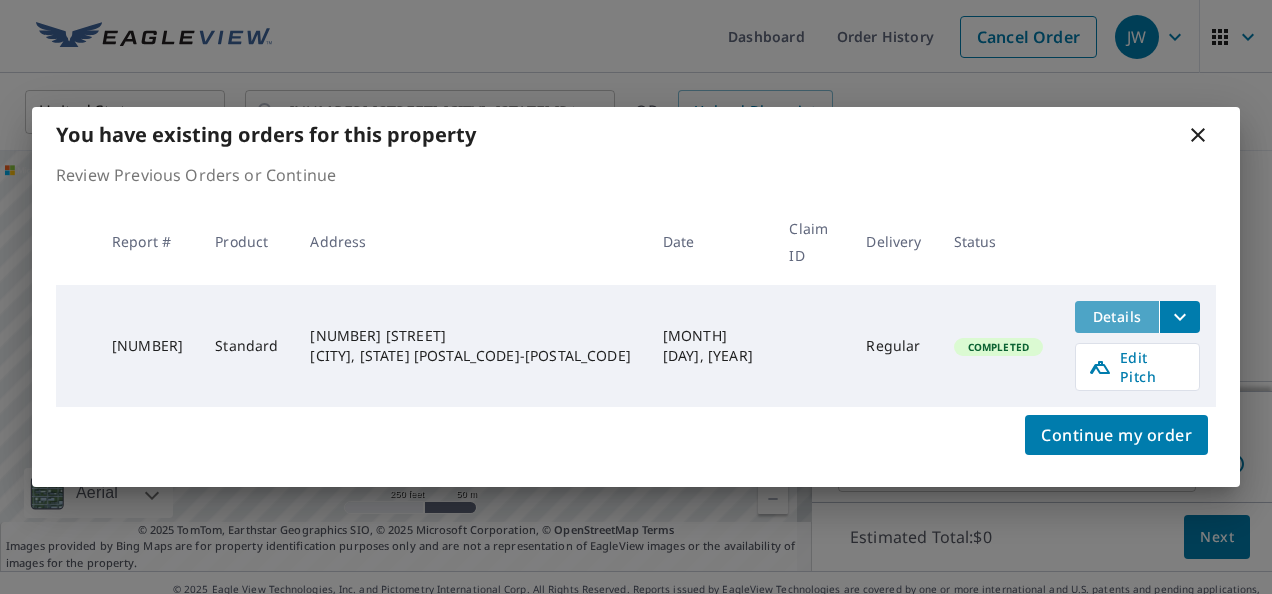 click on "Details" at bounding box center [1117, 316] 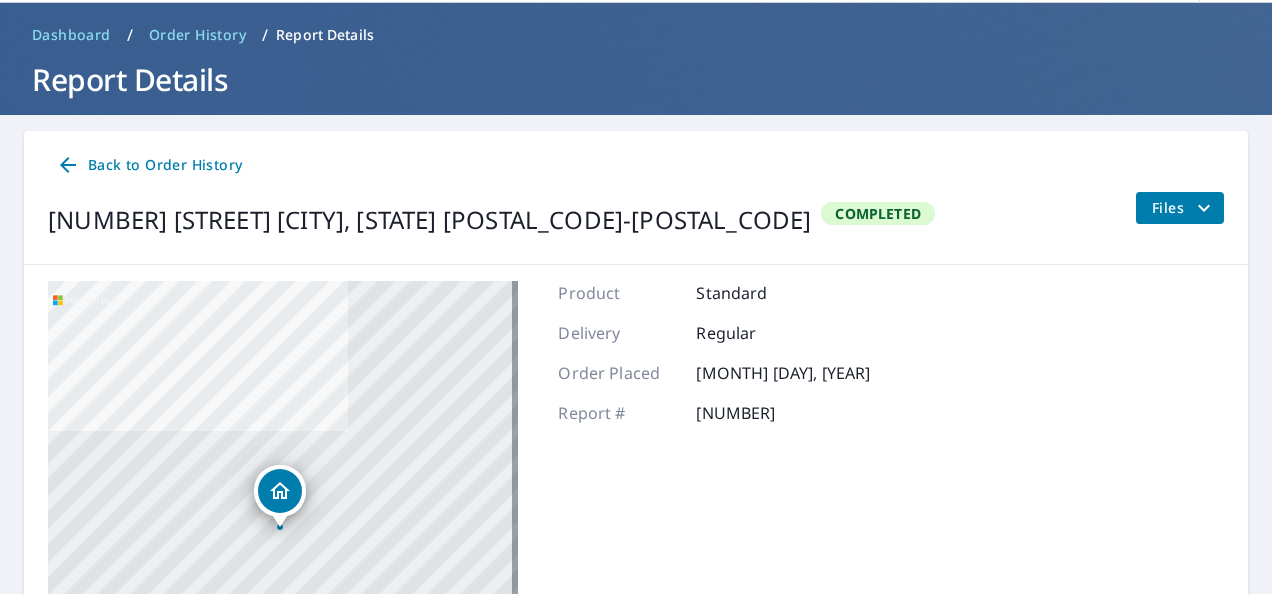 scroll, scrollTop: 51, scrollLeft: 0, axis: vertical 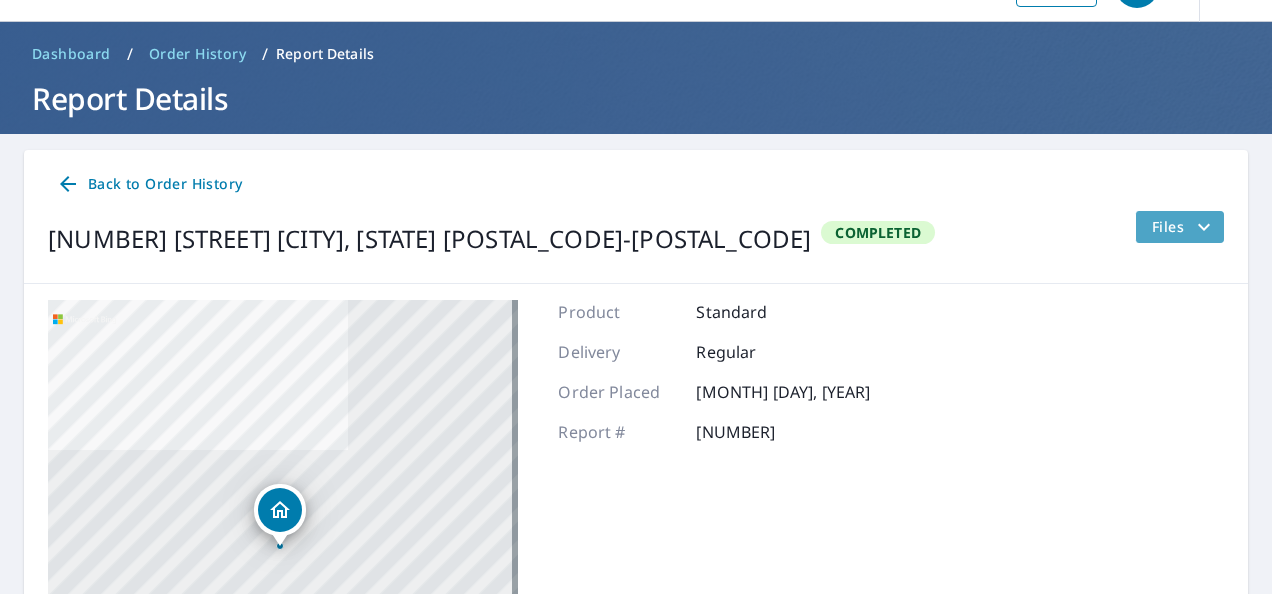 click on "Files" at bounding box center (1184, 227) 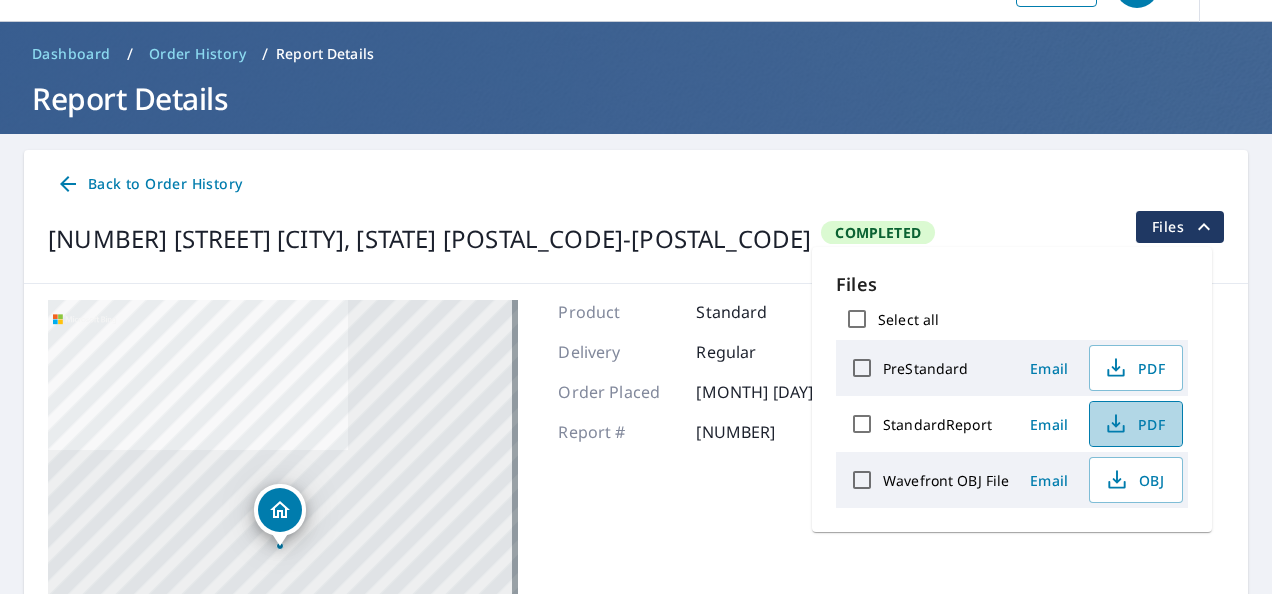 click on "PDF" at bounding box center (1134, 424) 